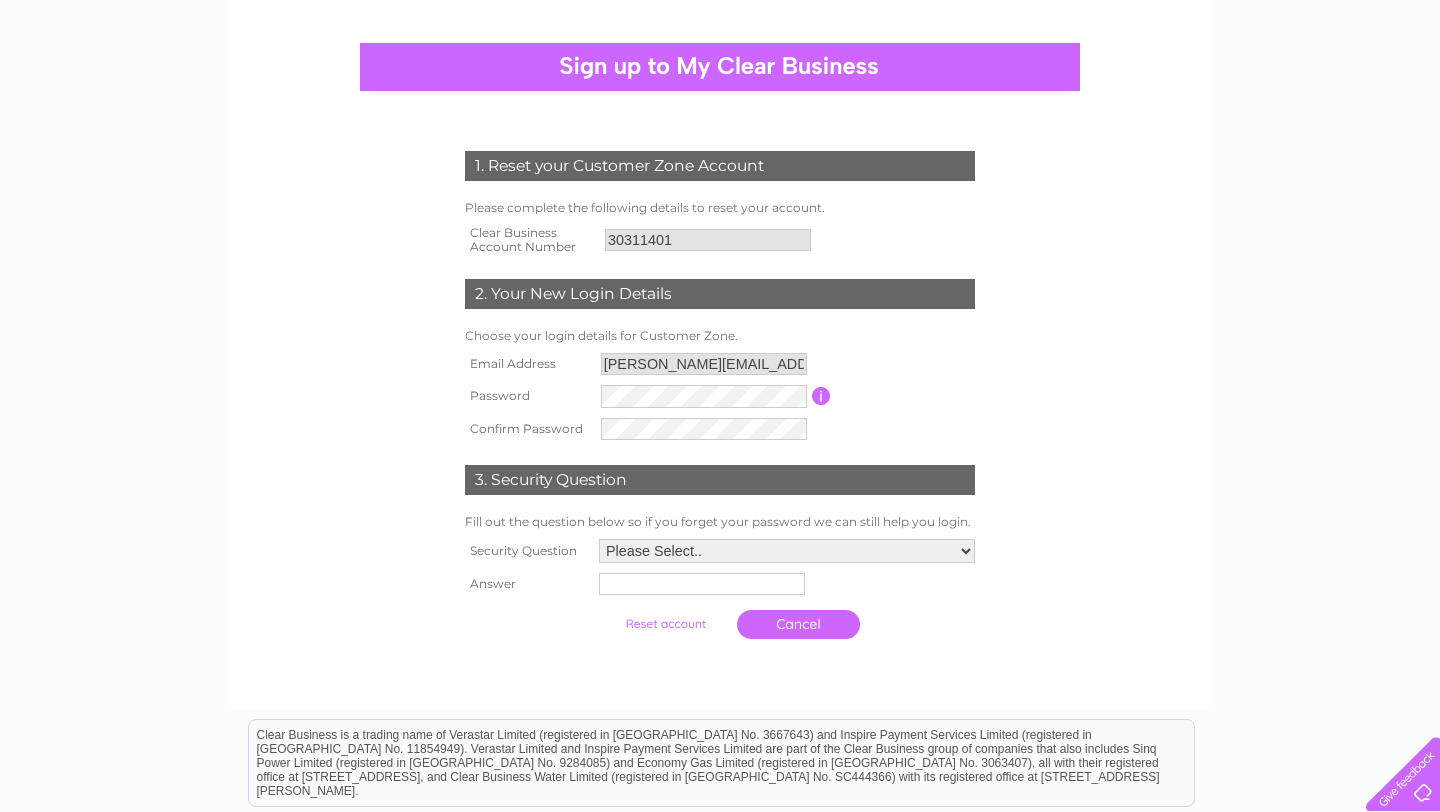 scroll, scrollTop: 161, scrollLeft: 0, axis: vertical 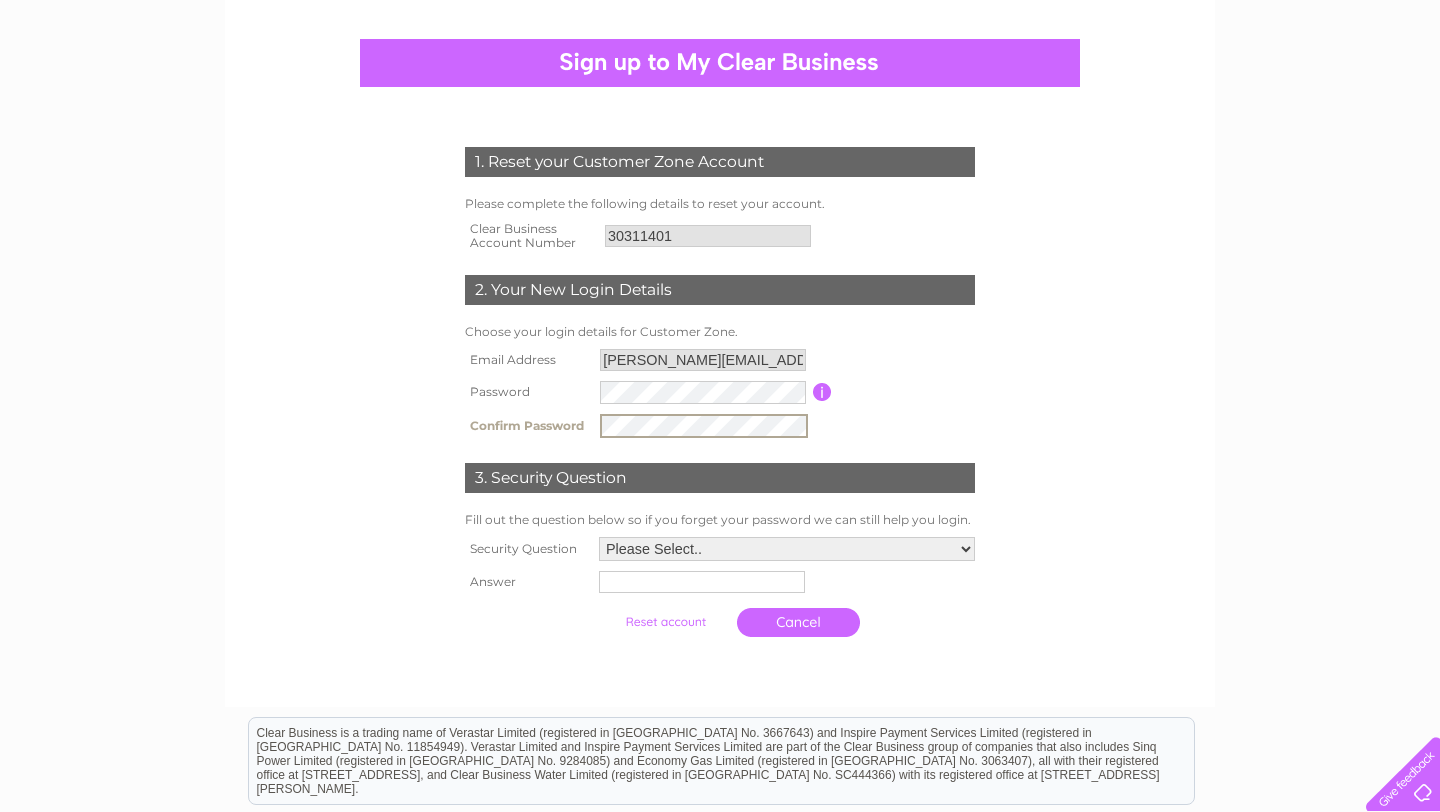 click on "Please Select..
In what town or city was your first job?
In what town or city did you meet your spouse/partner?
In what town or city did your mother and father meet?
What street did you live on as a child?
What was the name of your first pet?
Who was your childhood hero?" at bounding box center [787, 549] 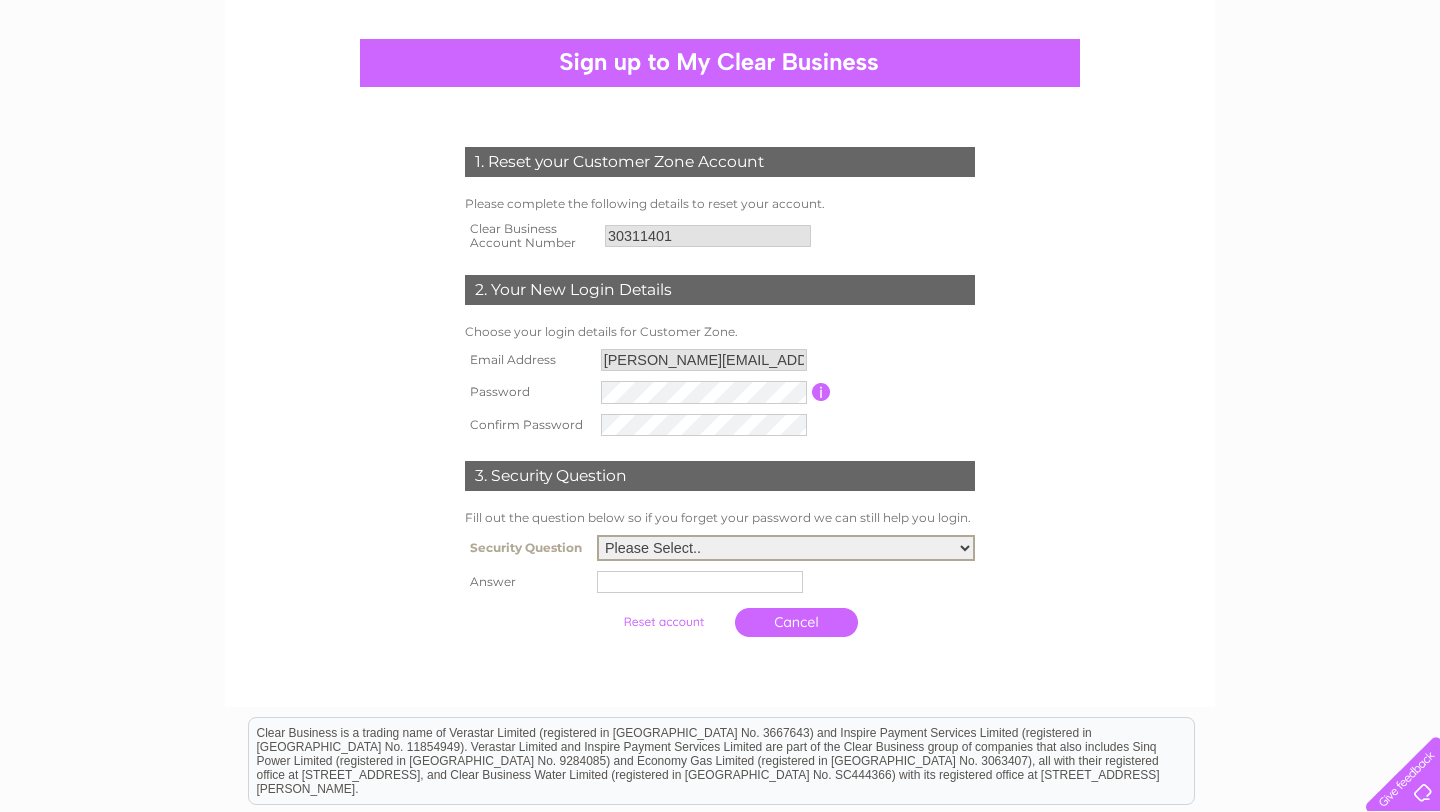 select on "3" 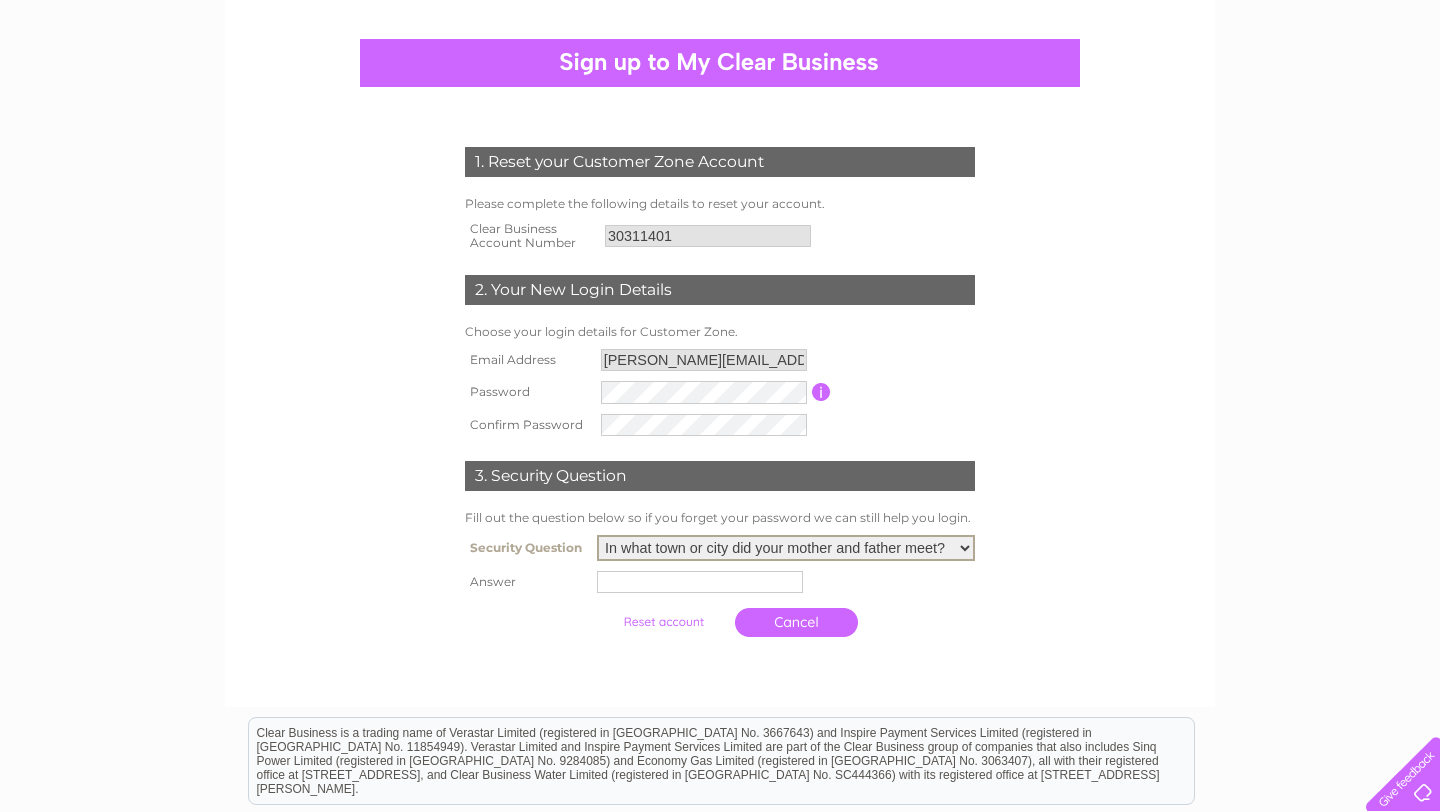 click at bounding box center [786, 582] 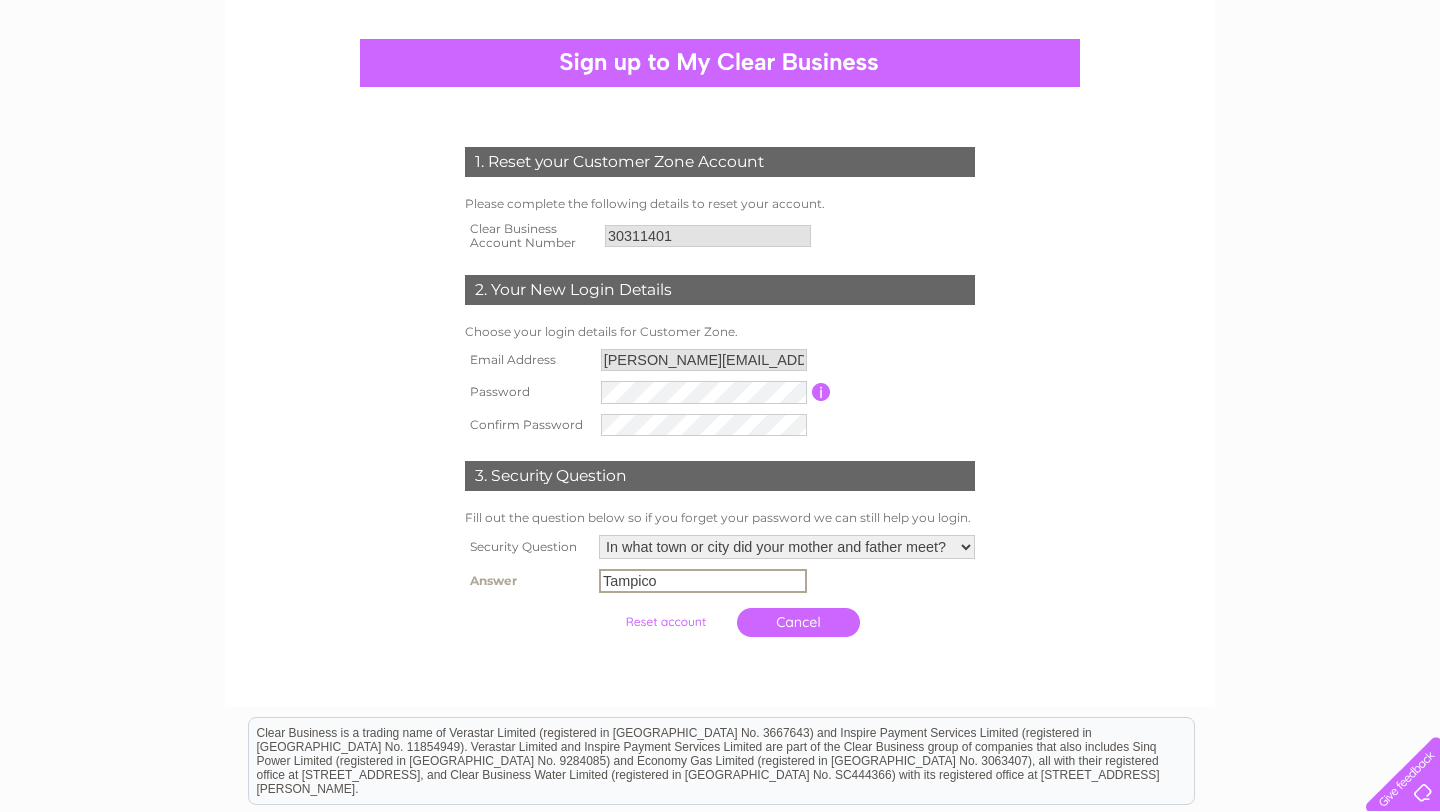 type on "Tampico" 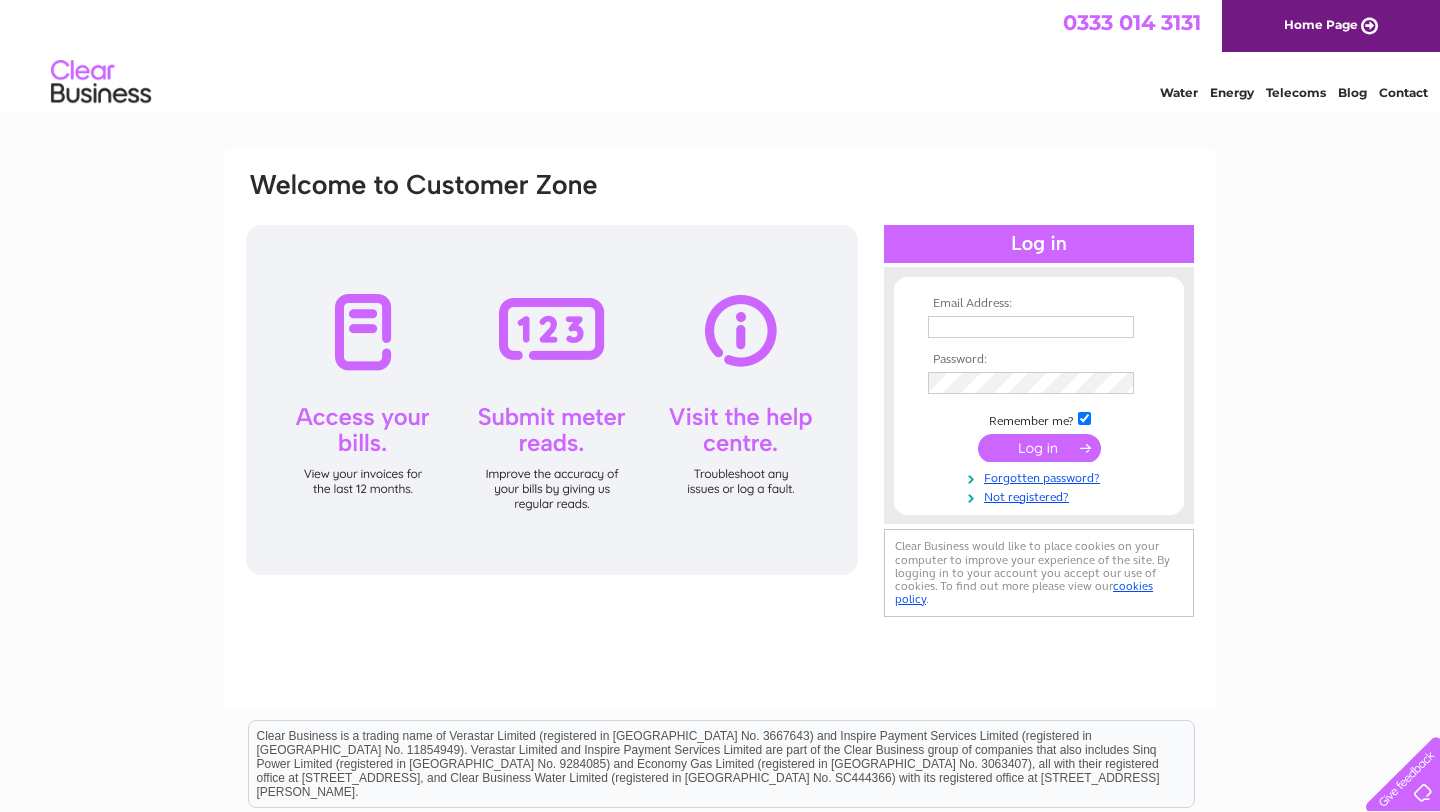 scroll, scrollTop: 0, scrollLeft: 0, axis: both 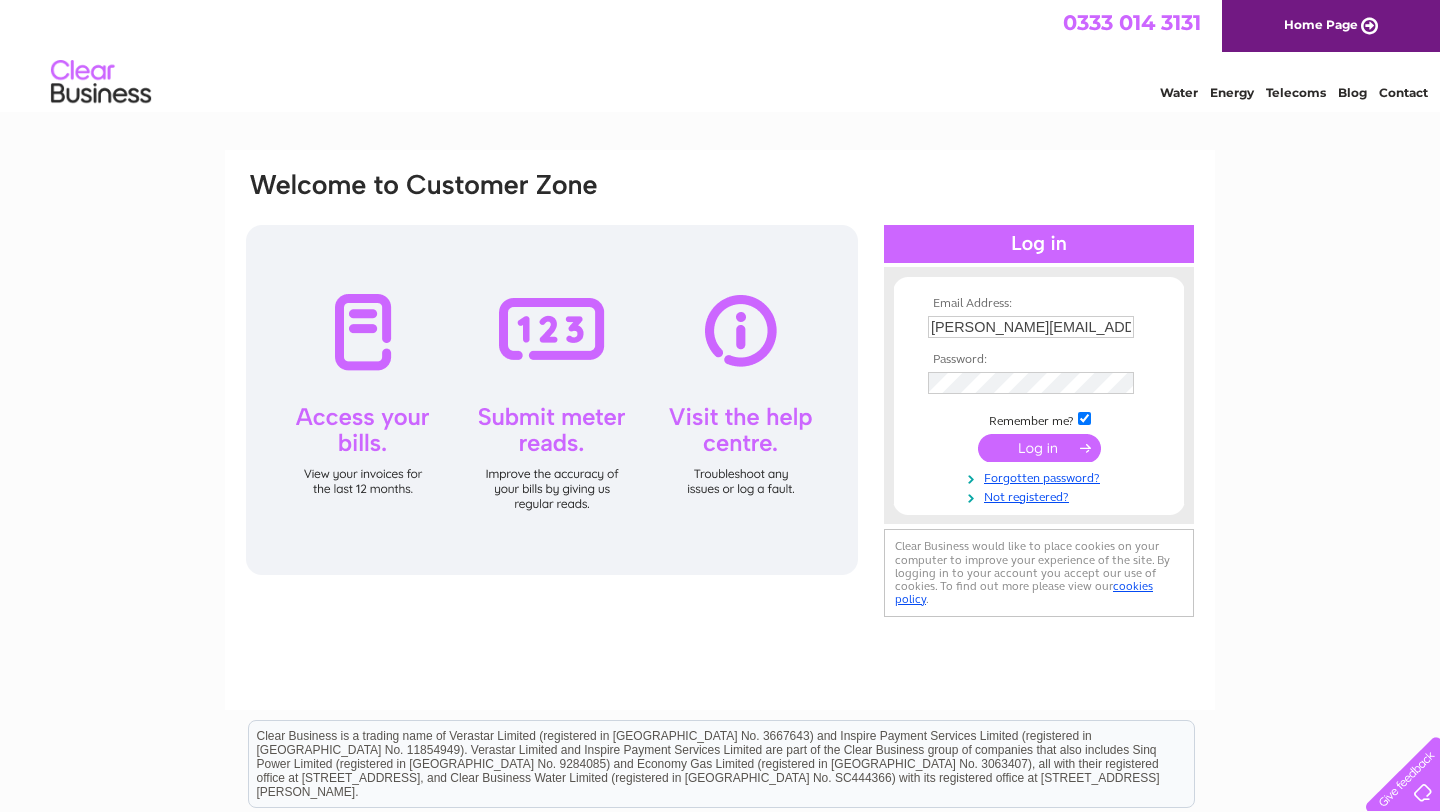 click at bounding box center (1039, 448) 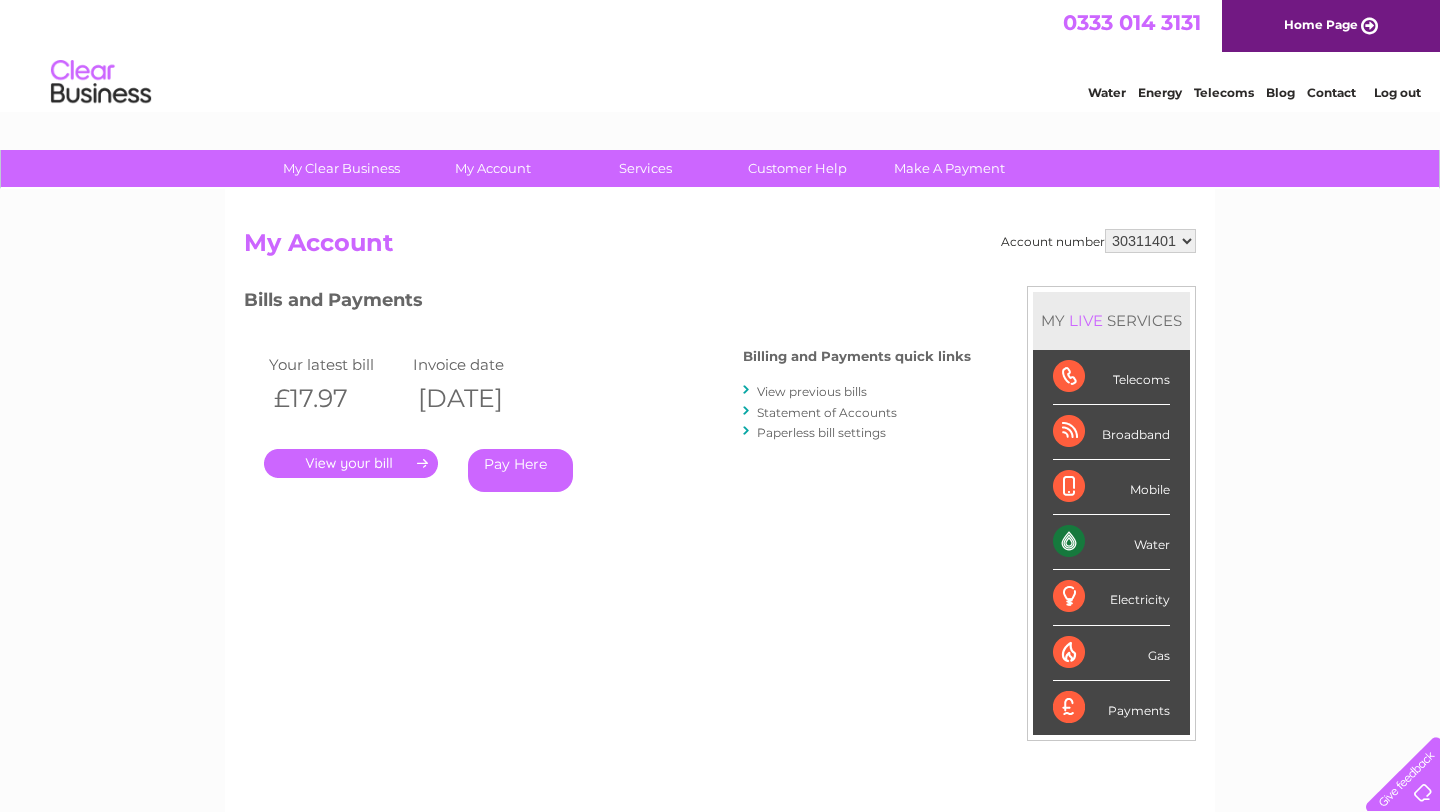 scroll, scrollTop: 0, scrollLeft: 0, axis: both 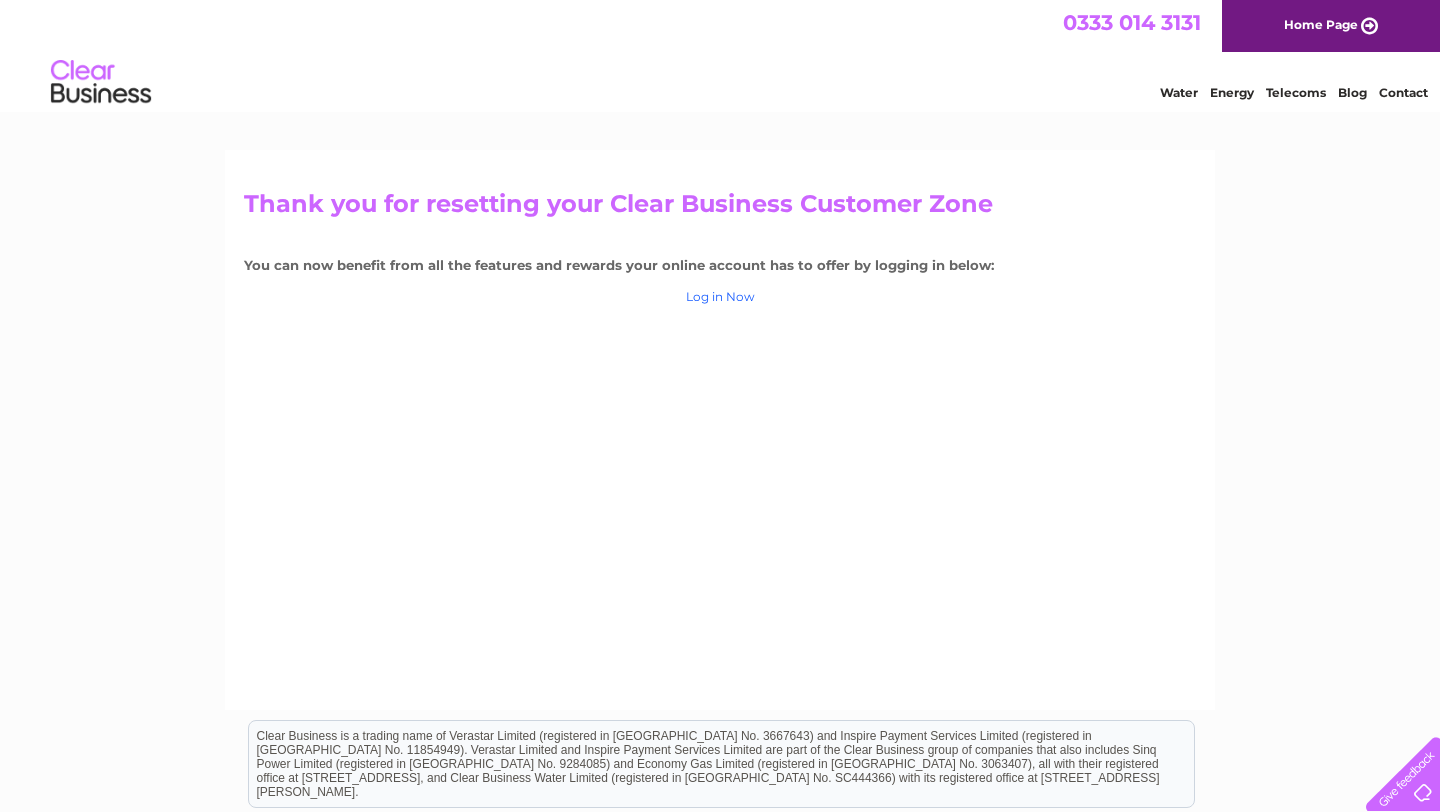 click on "Log in Now" at bounding box center [720, 296] 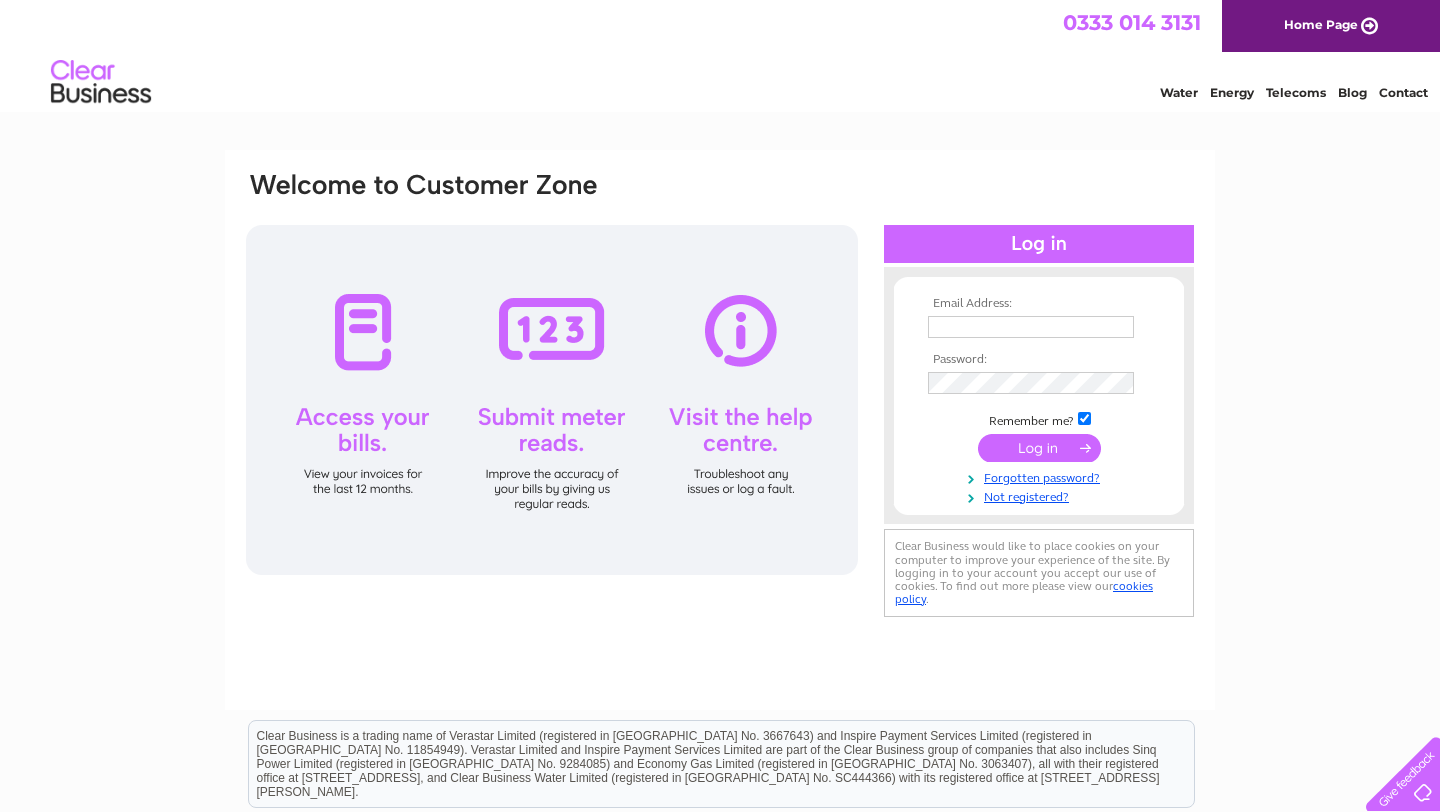 scroll, scrollTop: 0, scrollLeft: 0, axis: both 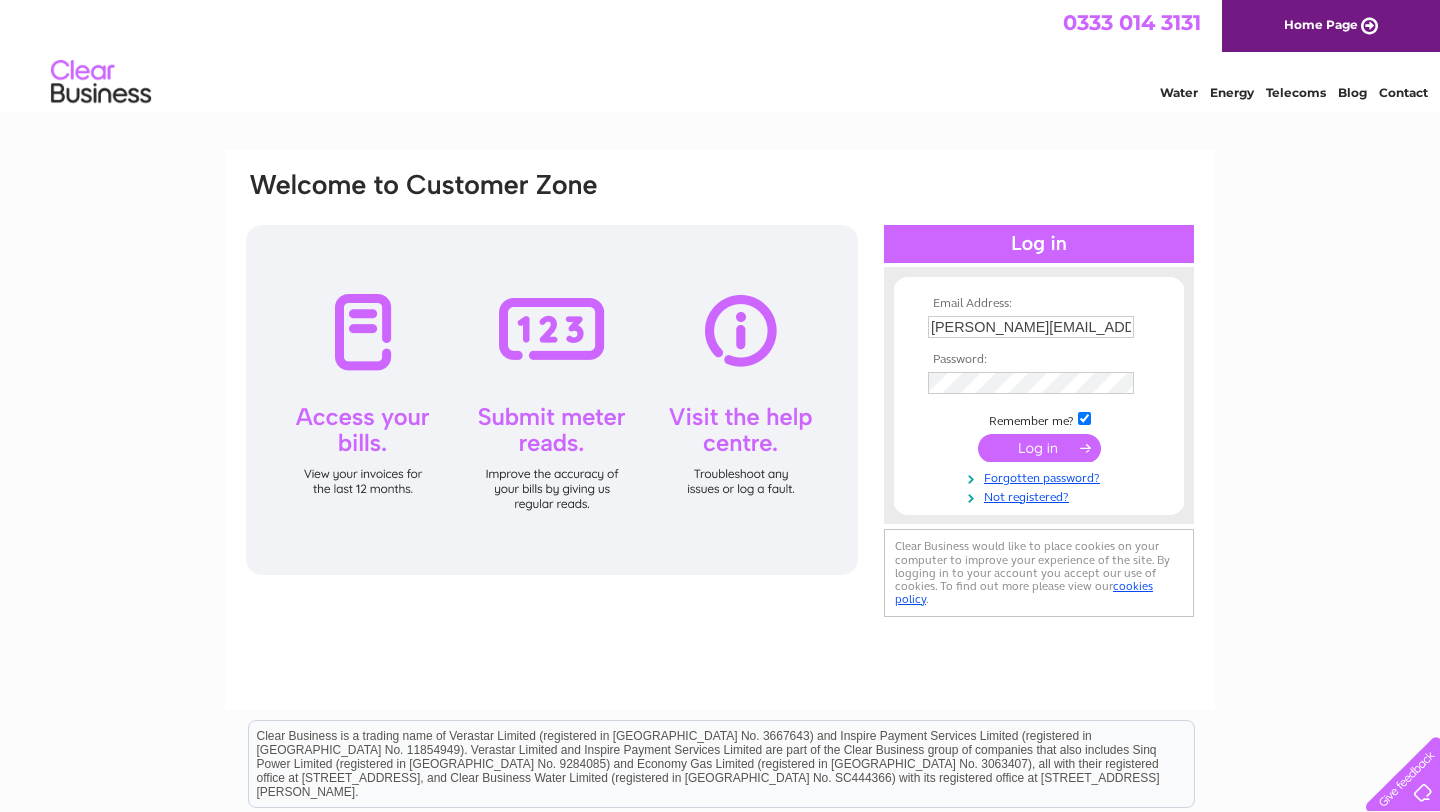 click on "Email Address:
[PERSON_NAME][EMAIL_ADDRESS][DOMAIN_NAME]
Password:" at bounding box center [1039, 395] 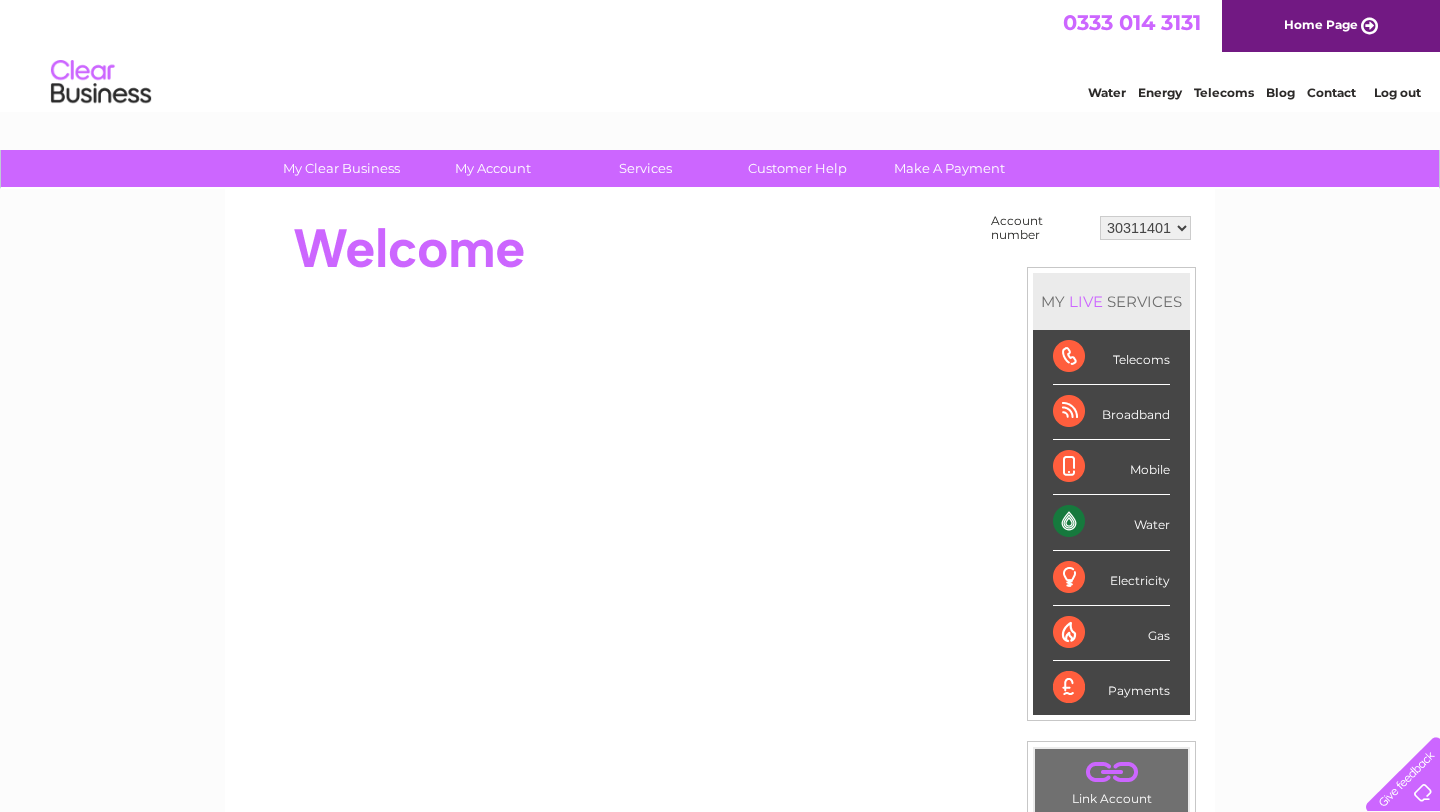 scroll, scrollTop: 0, scrollLeft: 0, axis: both 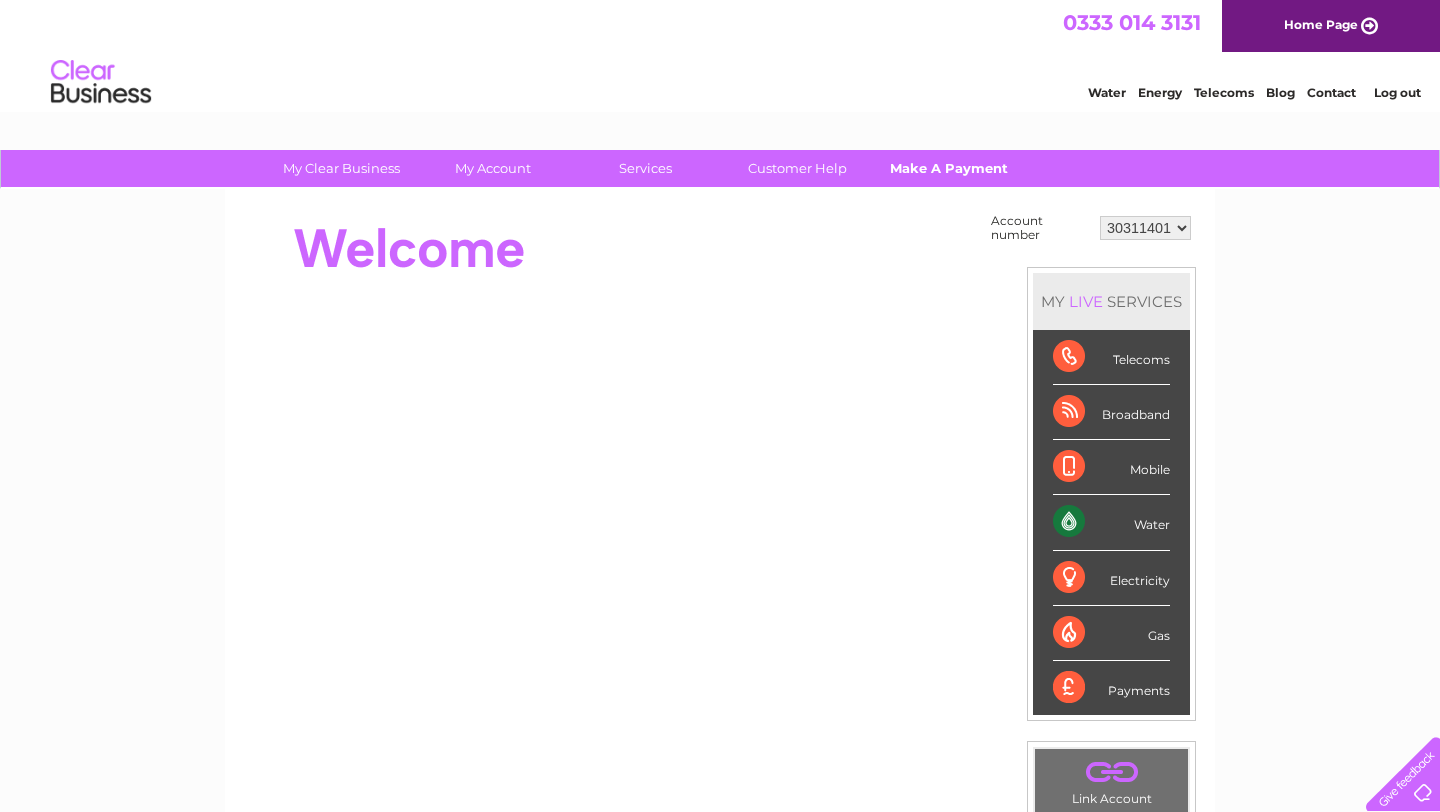 click on "Make A Payment" at bounding box center [949, 168] 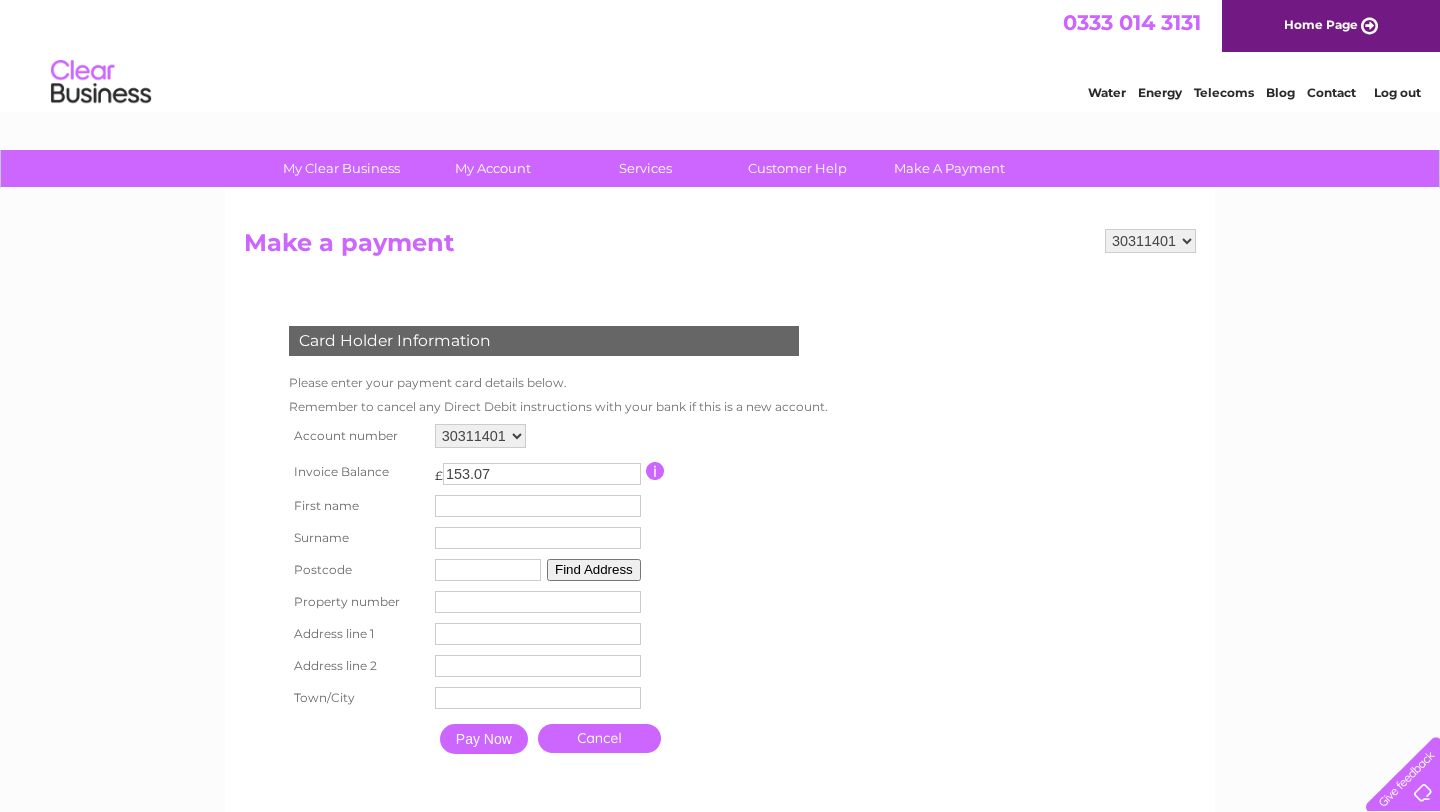 scroll, scrollTop: 0, scrollLeft: 0, axis: both 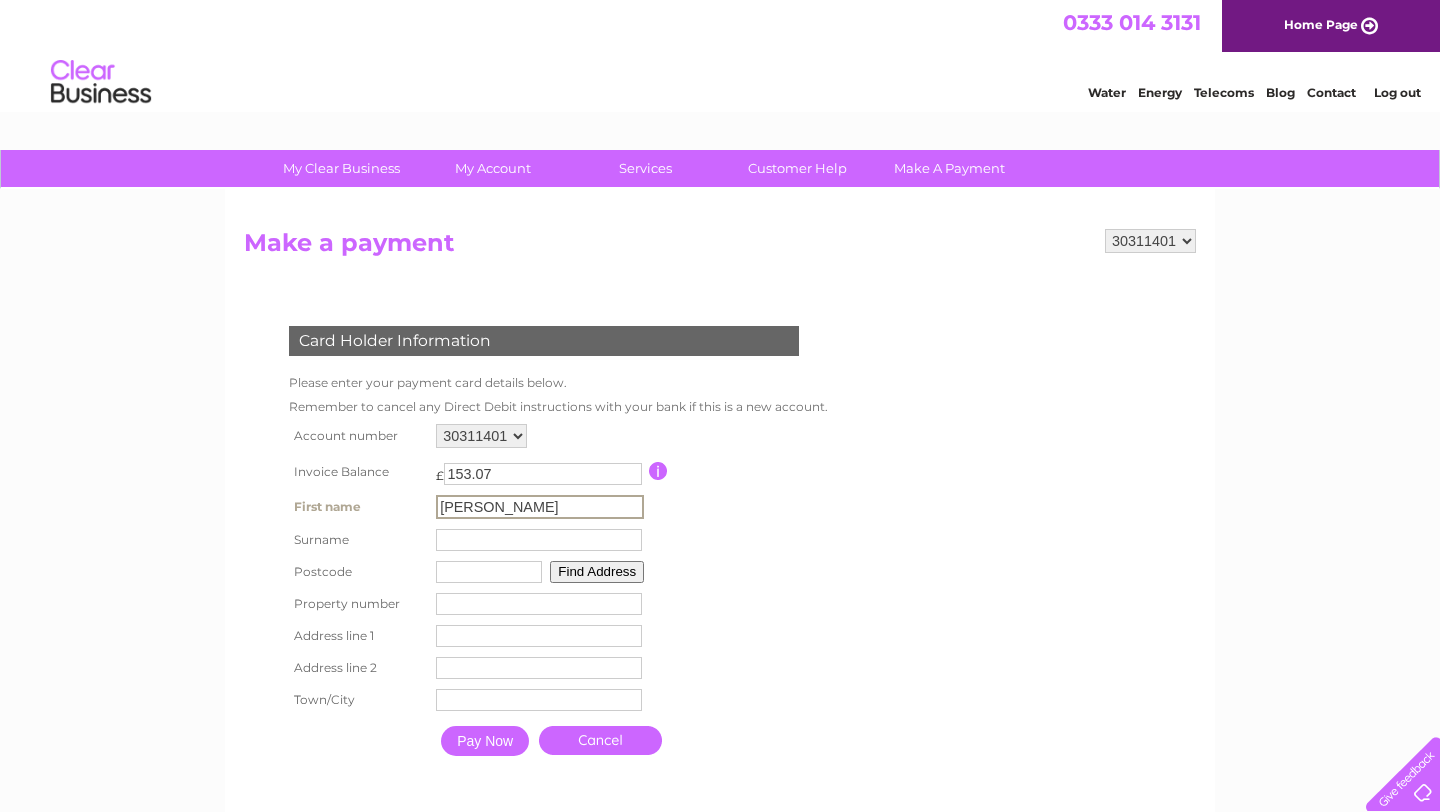 type on "cinthia" 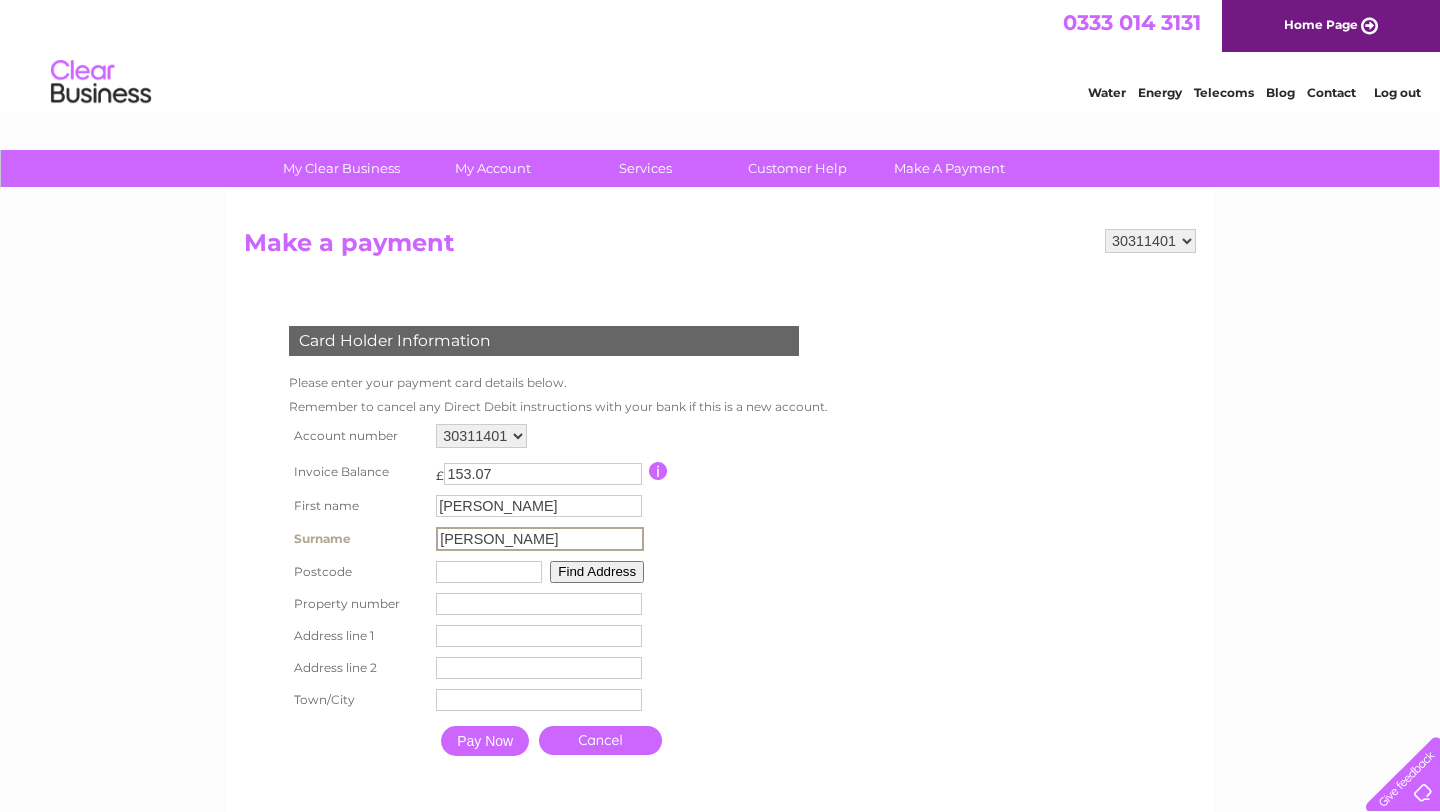 type on "mijares" 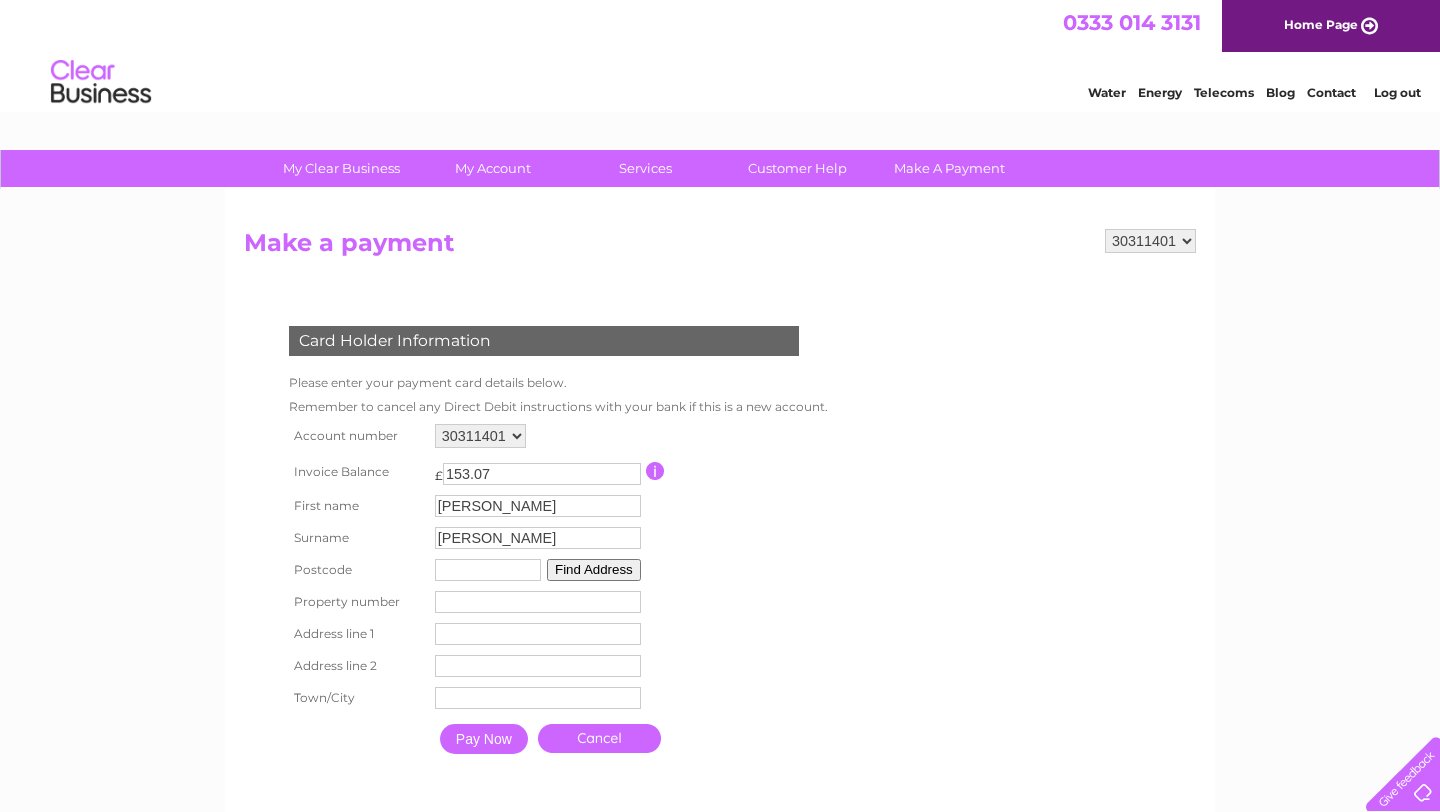 click at bounding box center [488, 570] 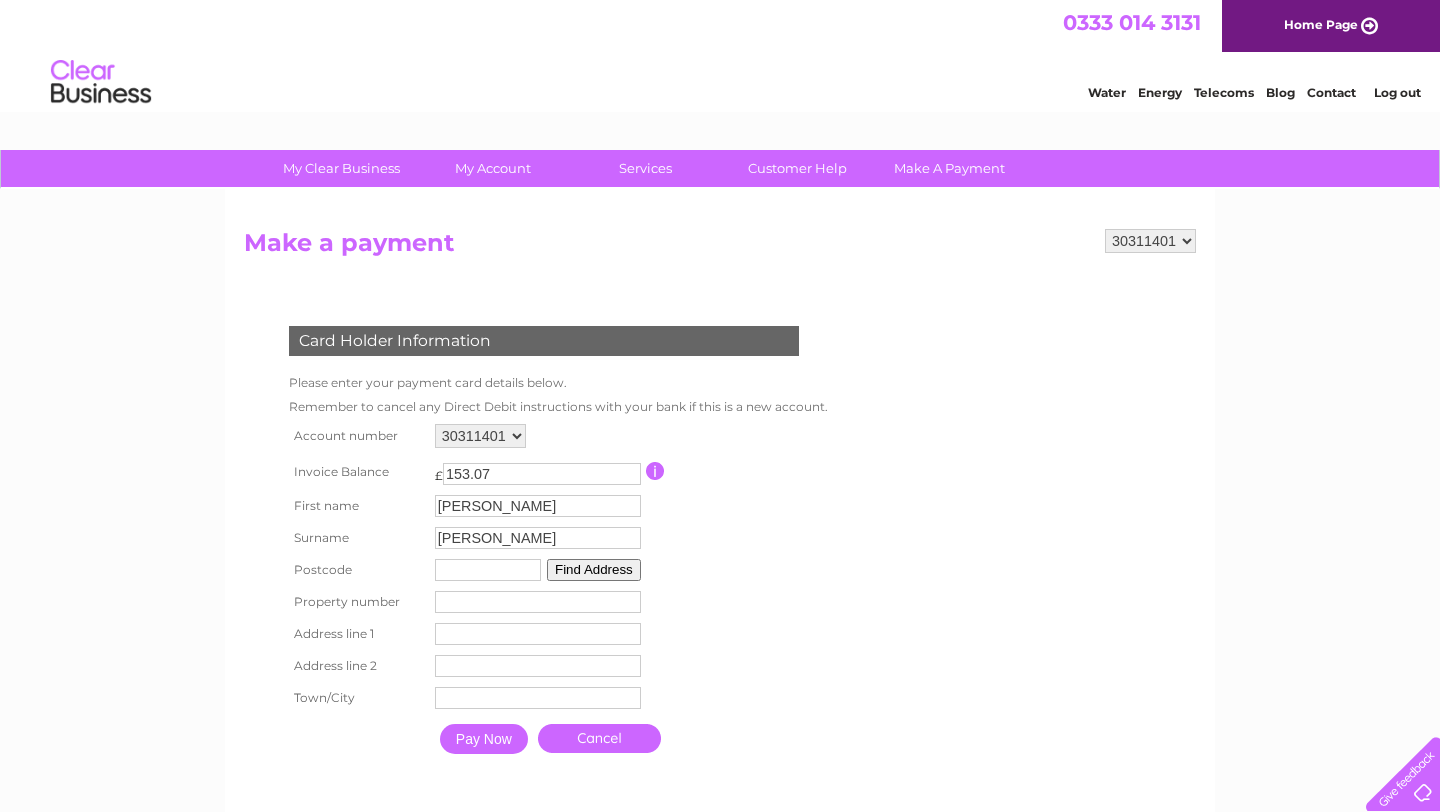 type on "AB252YW" 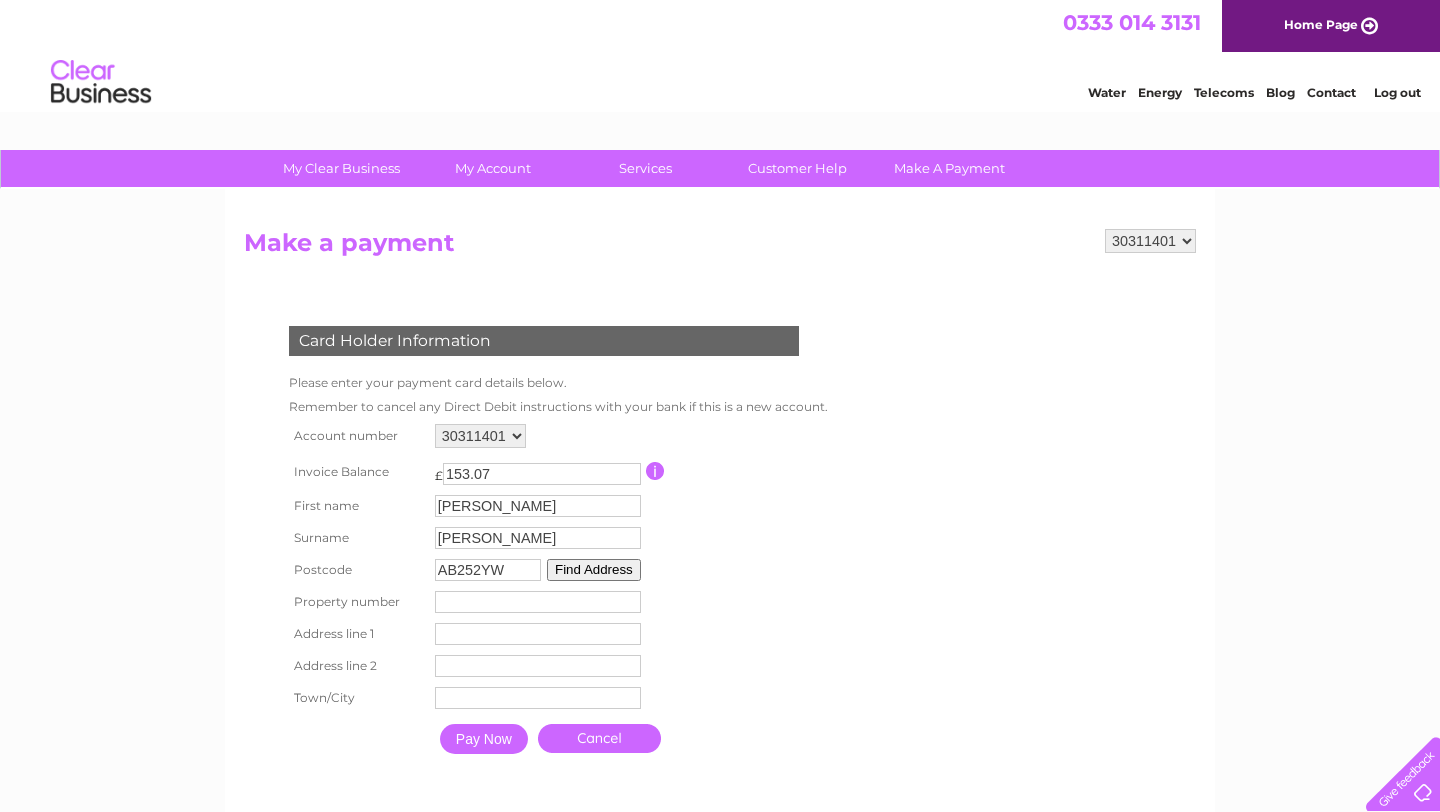 type on "110" 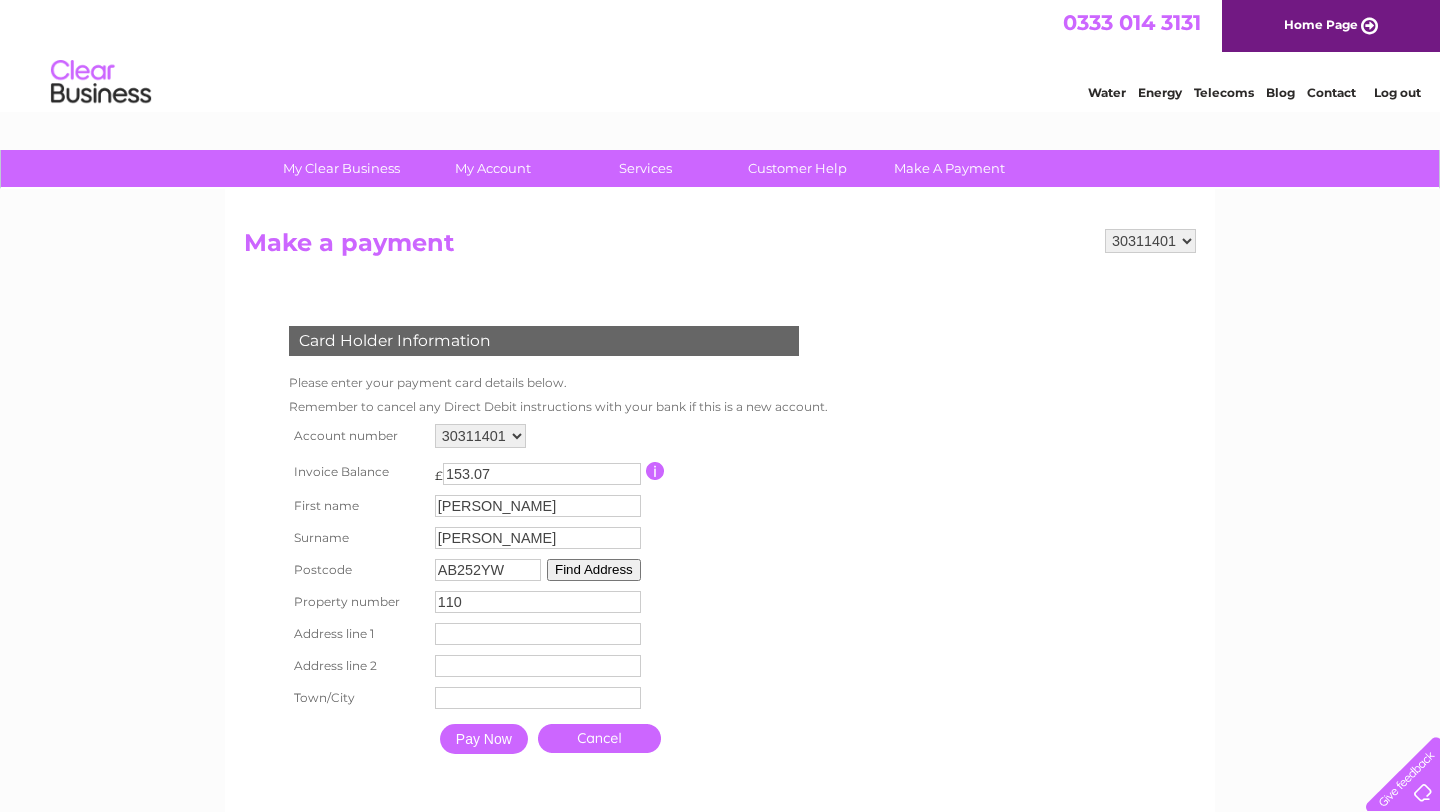 click at bounding box center (538, 634) 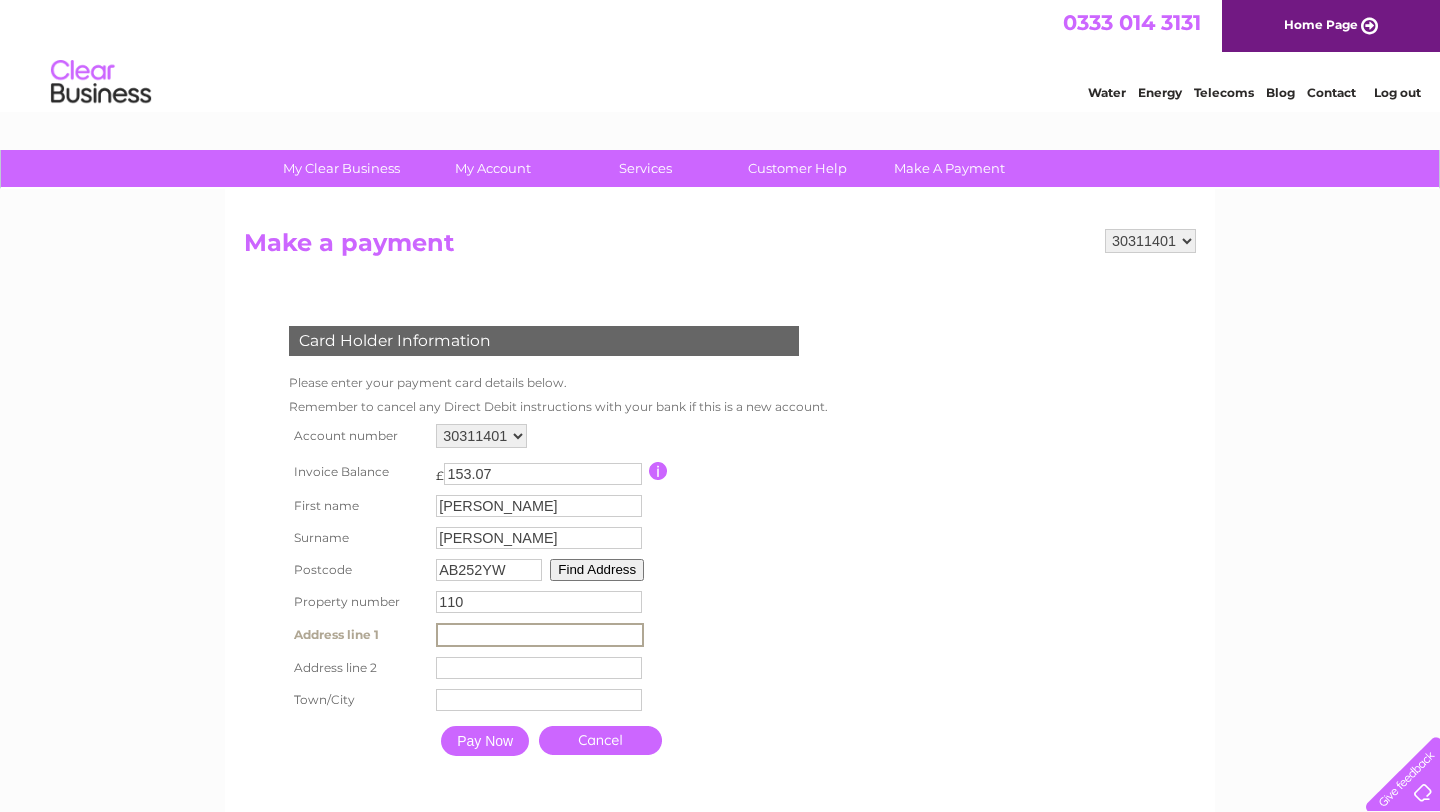 type on "110 Rosemount Place" 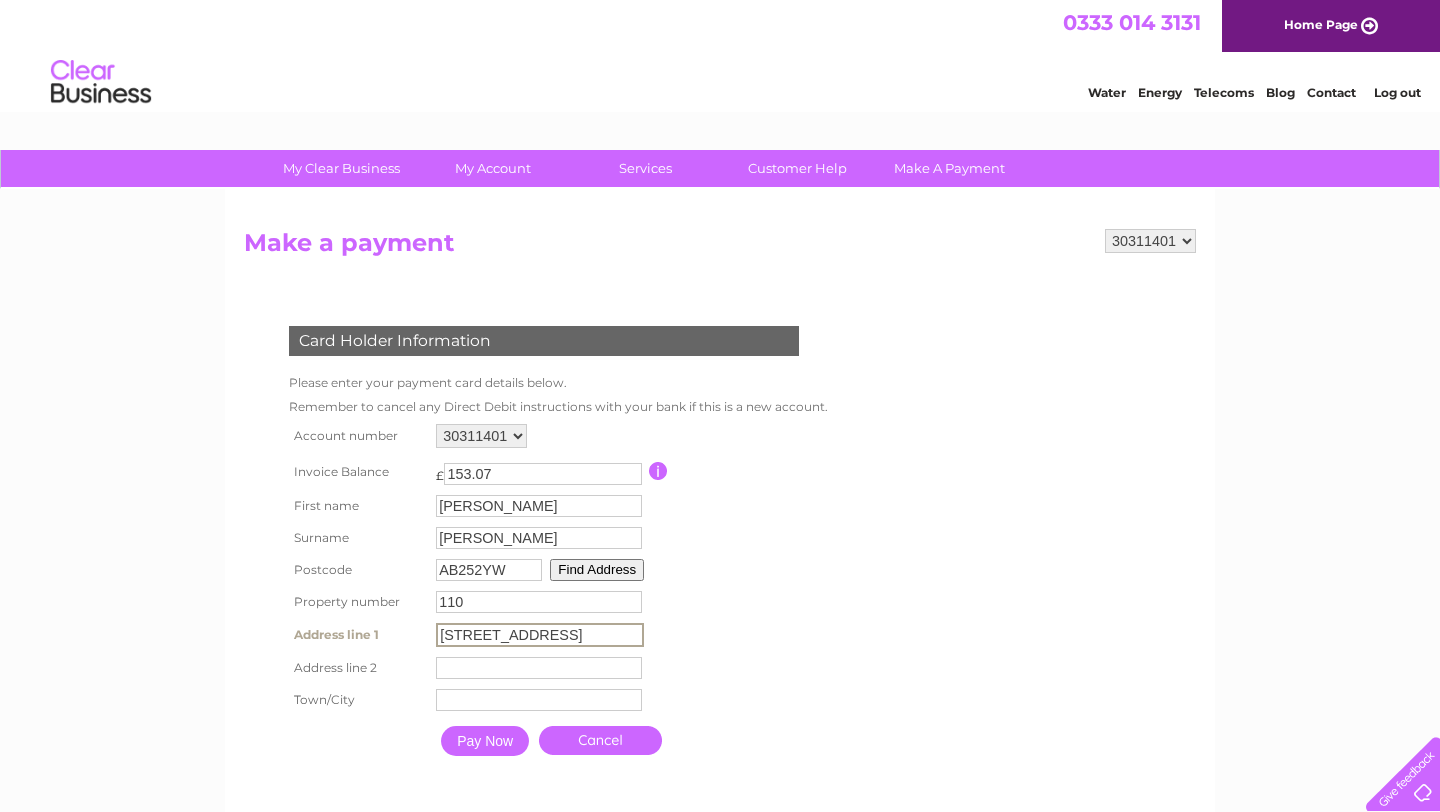 type on "Aberdeen" 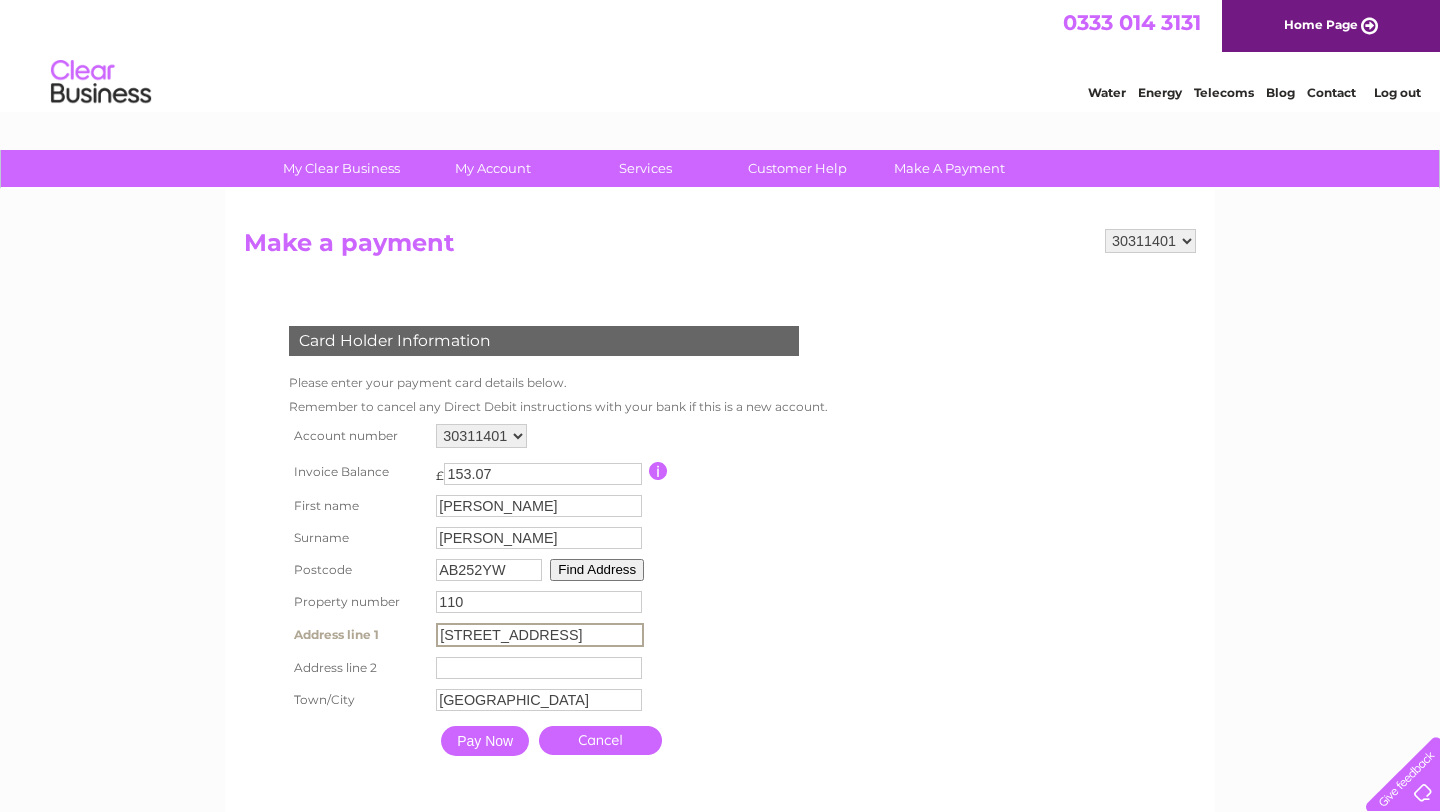 click on "110 Rosemount Place" at bounding box center (540, 635) 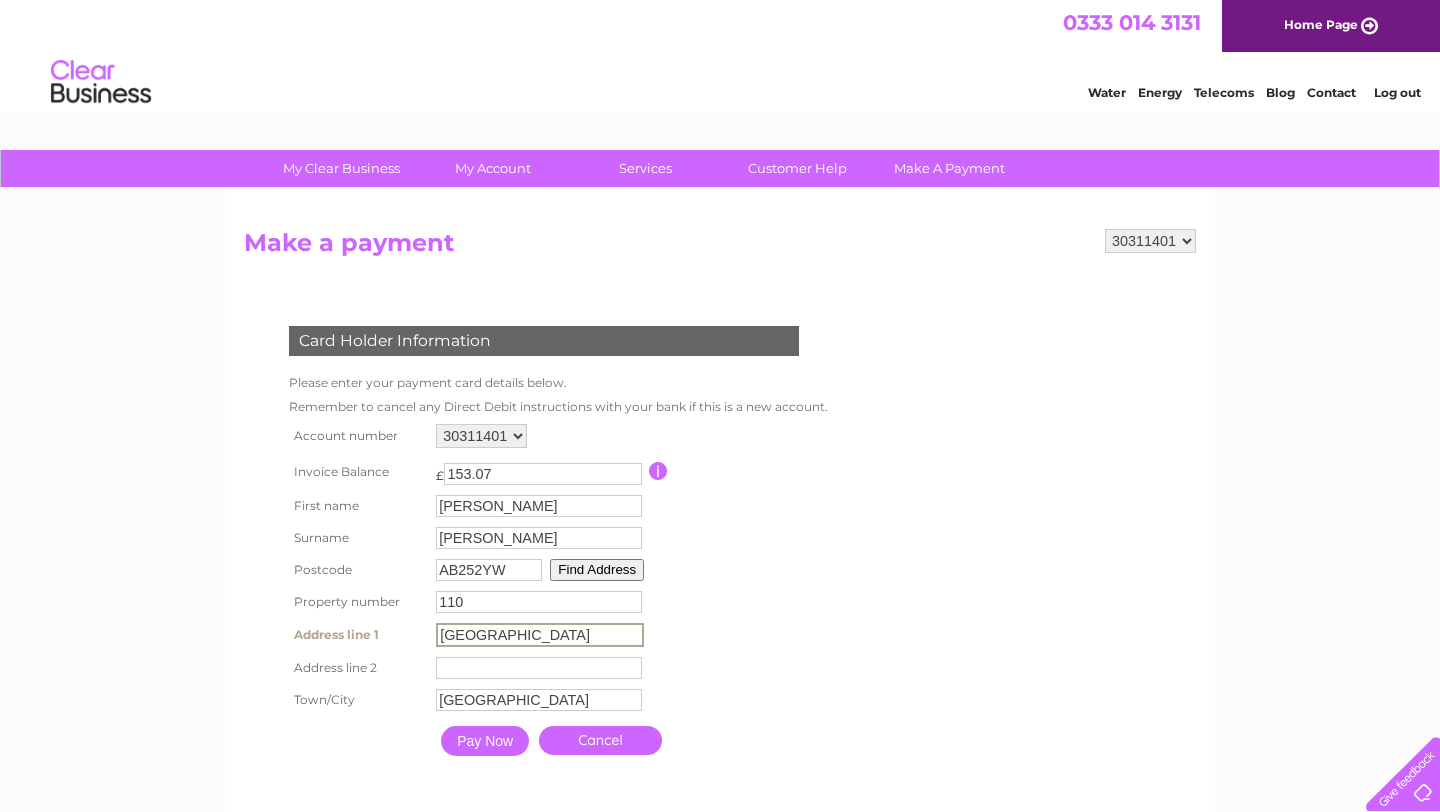 type on "Rosemount Place" 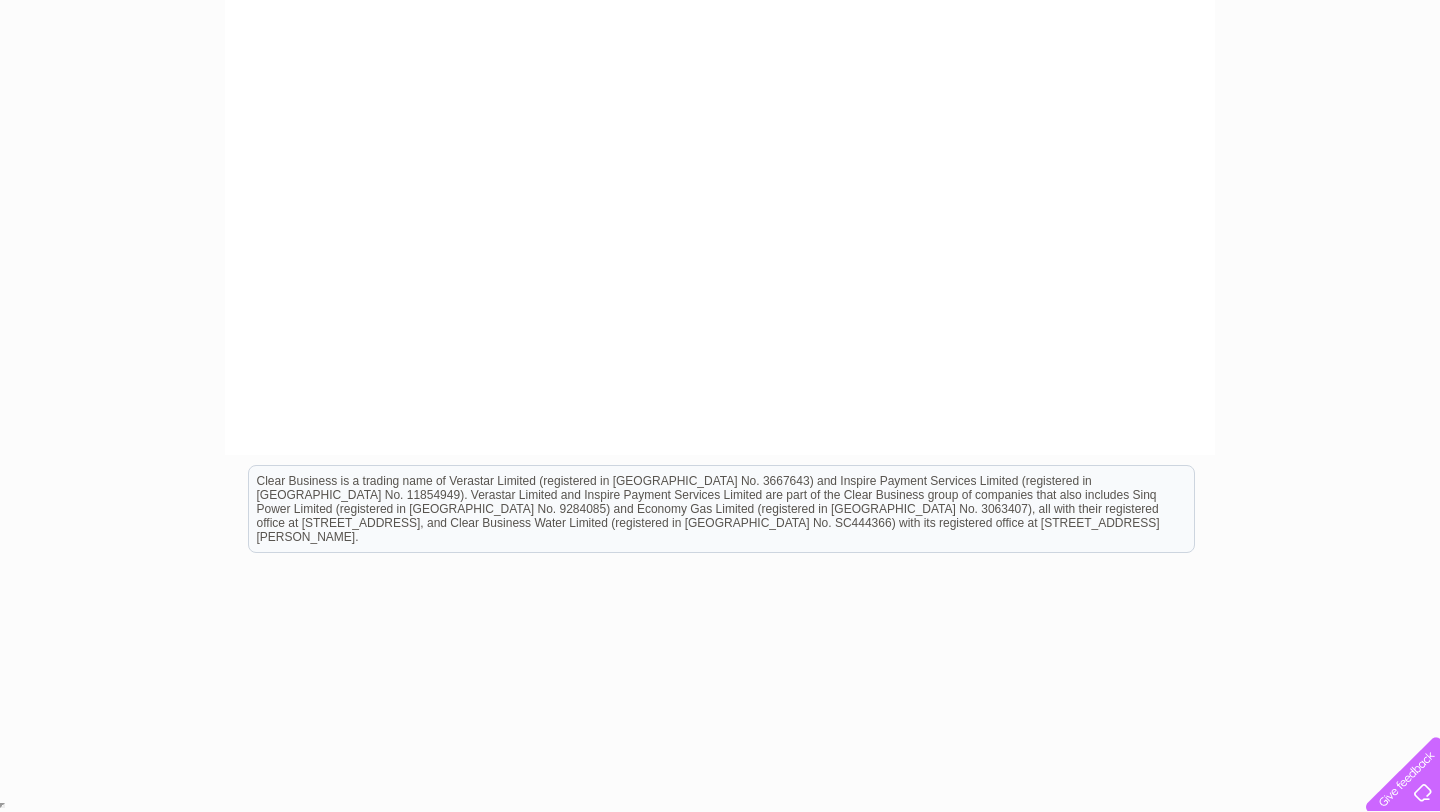 scroll, scrollTop: 0, scrollLeft: 0, axis: both 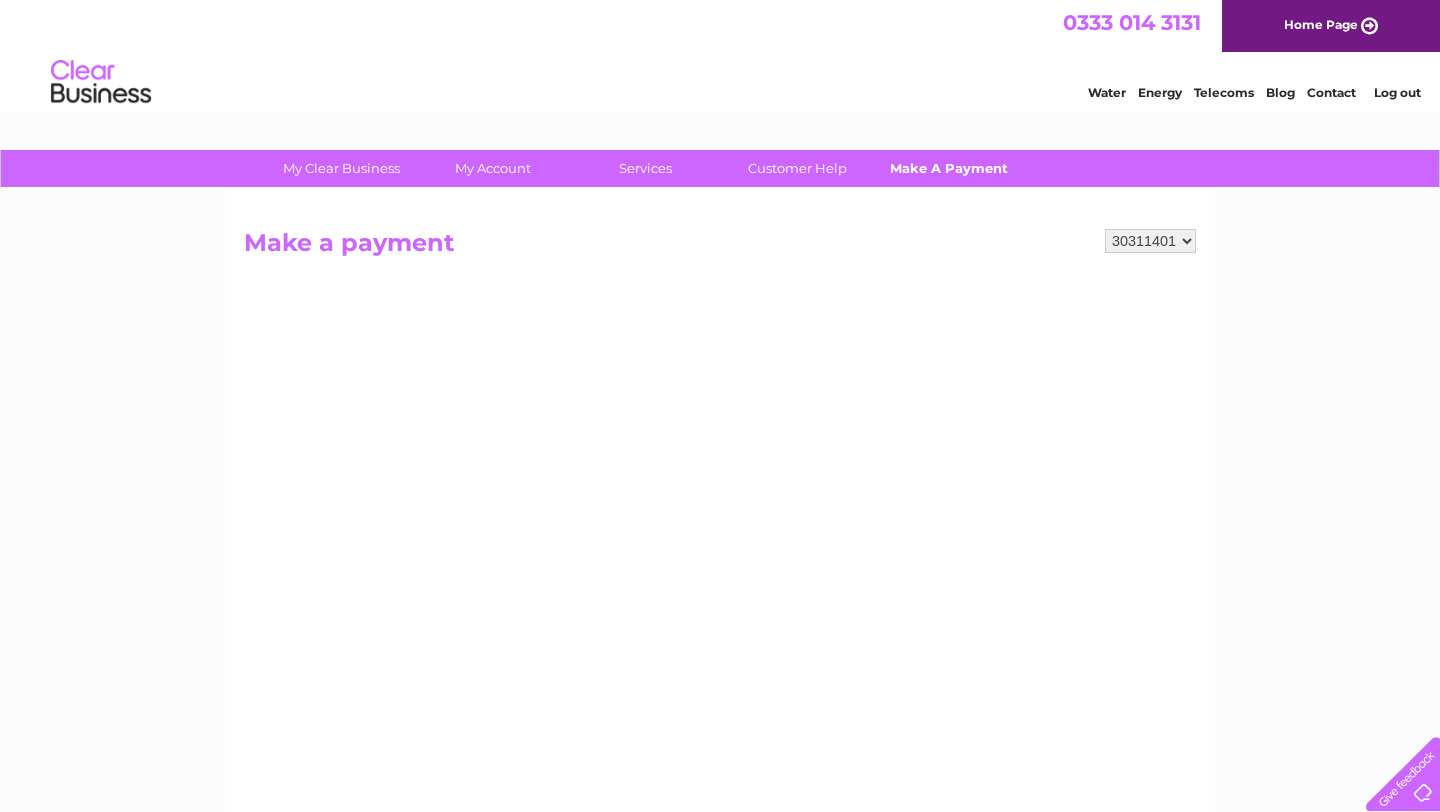 click on "Make A Payment" at bounding box center (949, 168) 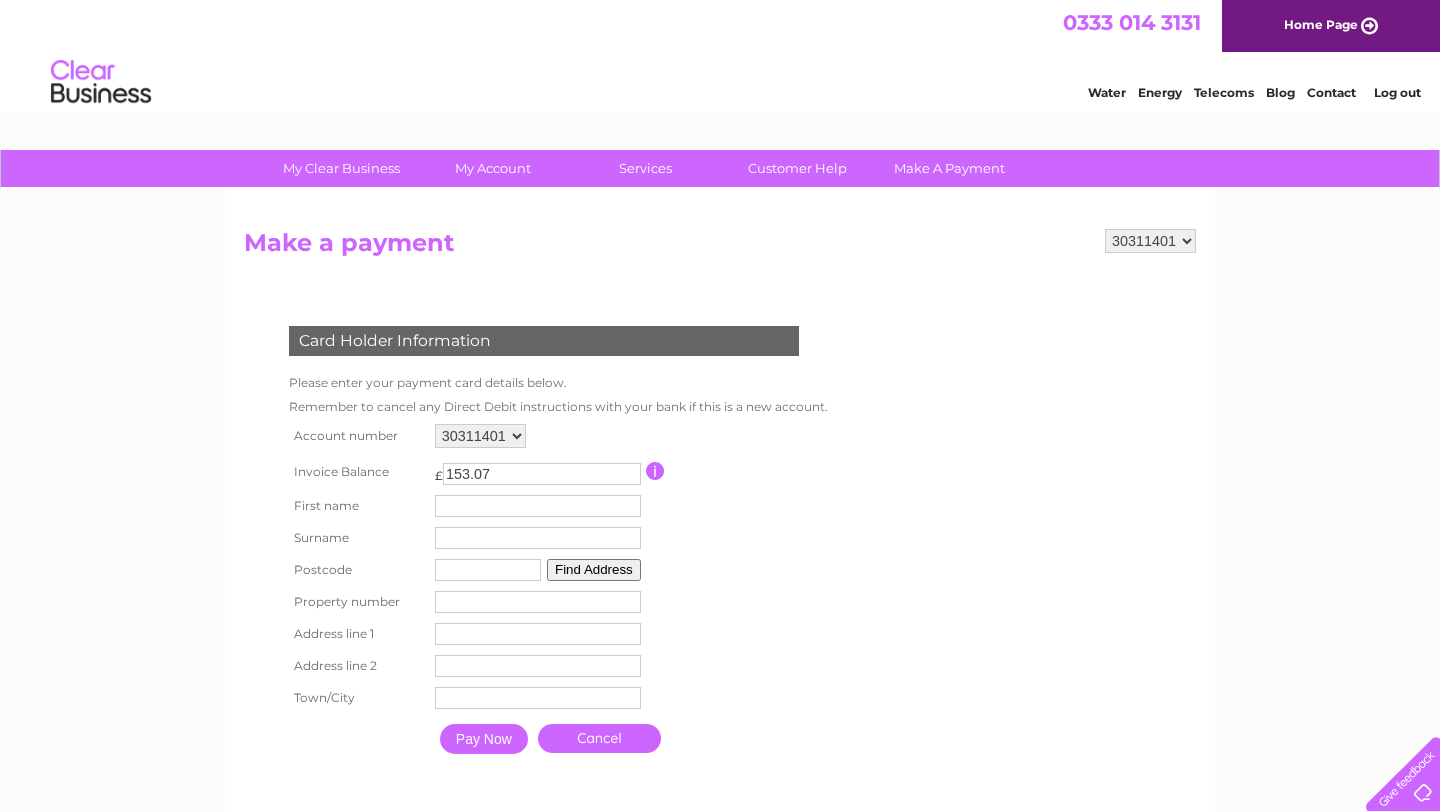 scroll, scrollTop: 0, scrollLeft: 0, axis: both 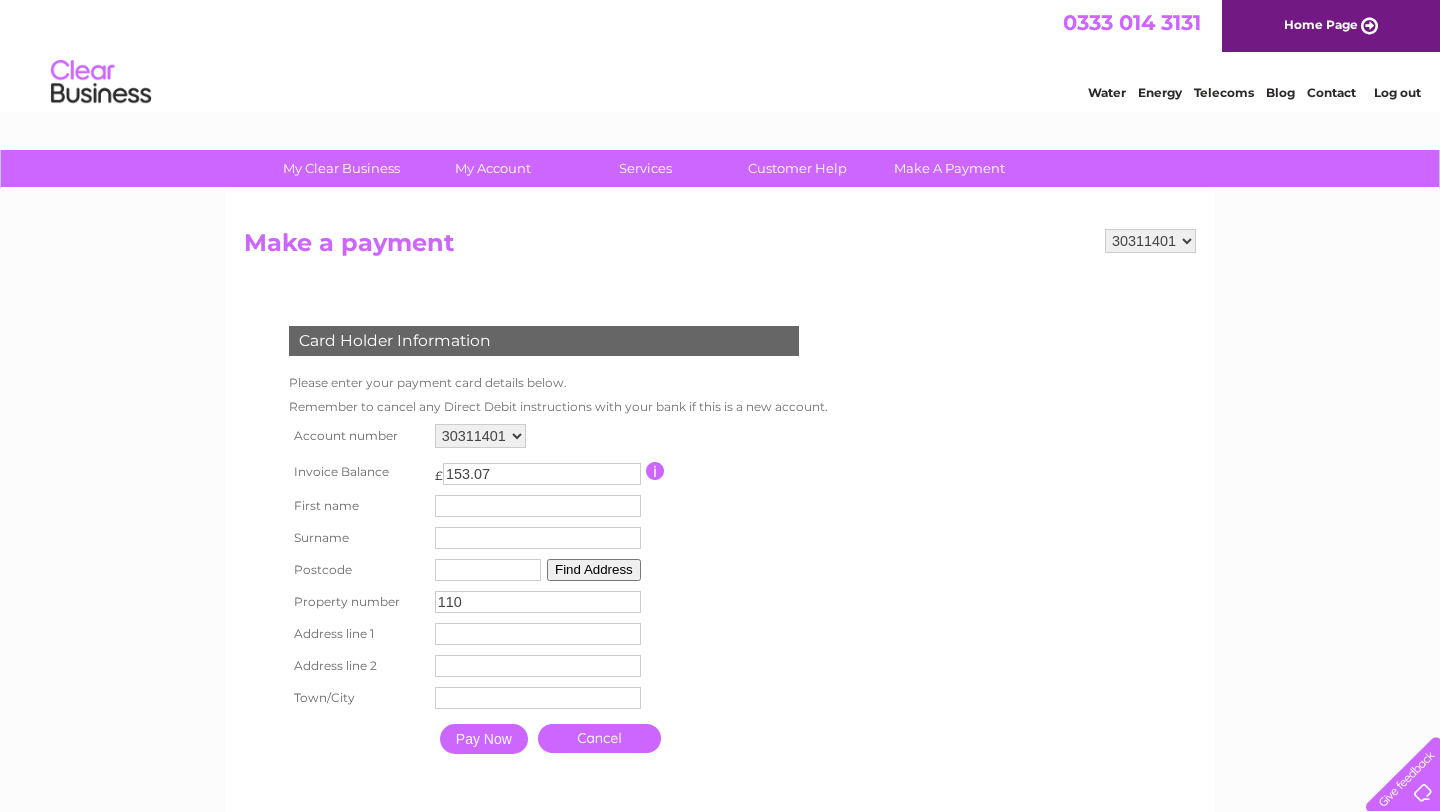 type on "AB252YW" 